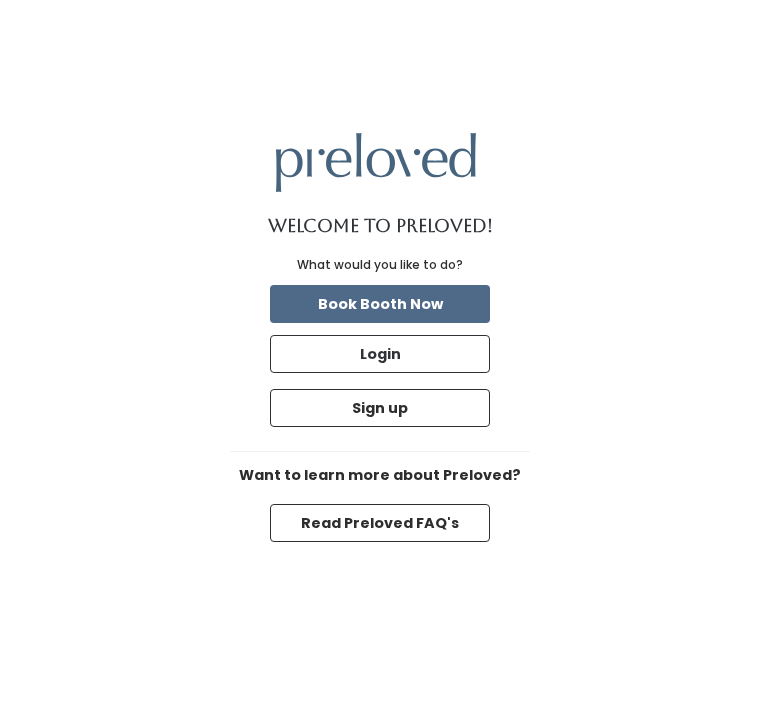 scroll, scrollTop: 0, scrollLeft: 0, axis: both 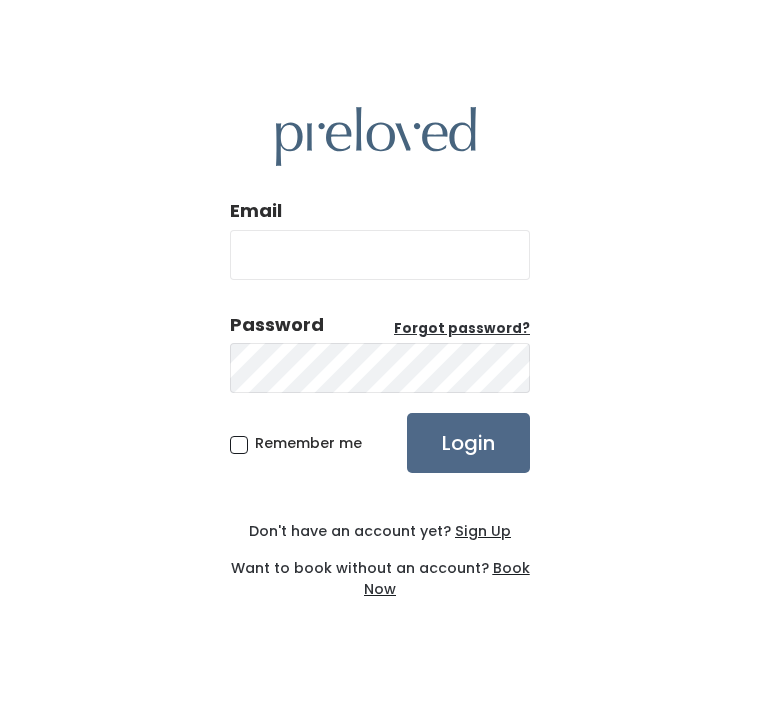 click on "Email" at bounding box center (380, 255) 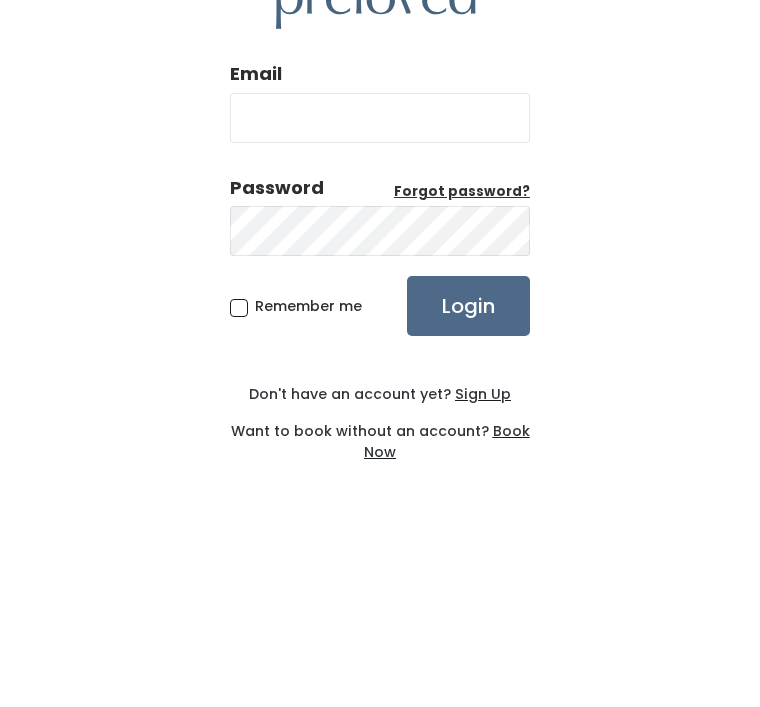 click on "Email
Password
Forgot password?
Remember me
Login
Don't have an account yet?
Sign Up
Want to book without an account?
Book Now" at bounding box center [380, 353] 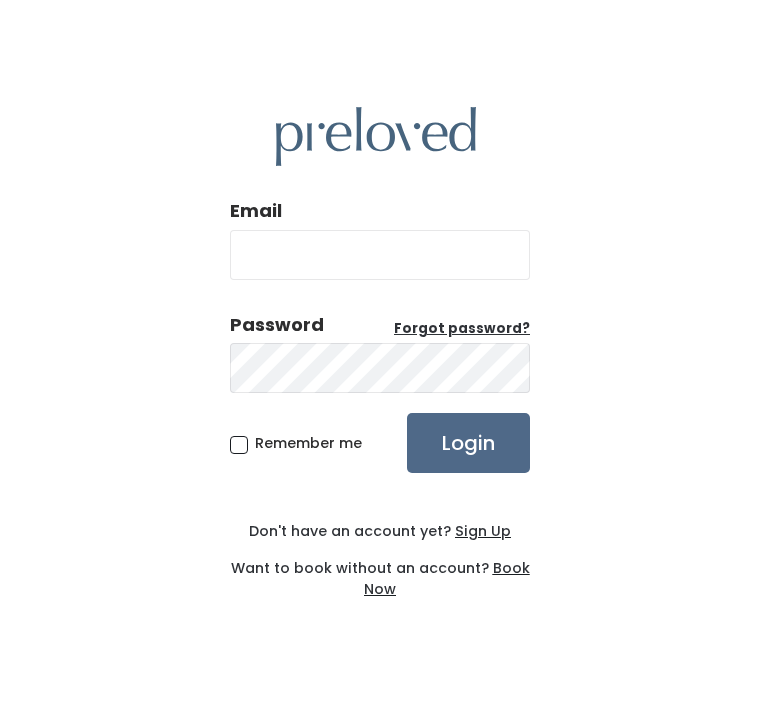 click on "Login" at bounding box center [468, 443] 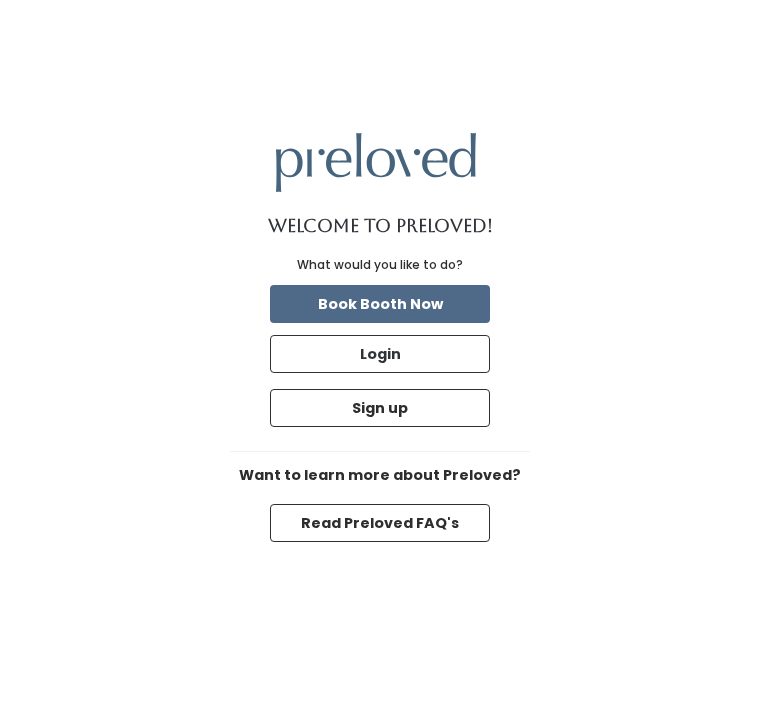 scroll, scrollTop: 0, scrollLeft: 0, axis: both 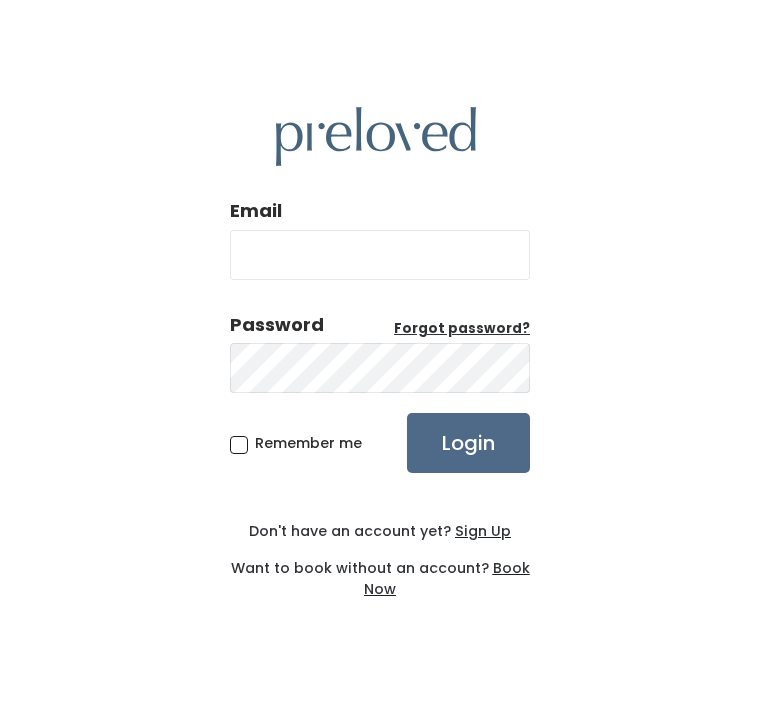 click on "Email" at bounding box center [380, 255] 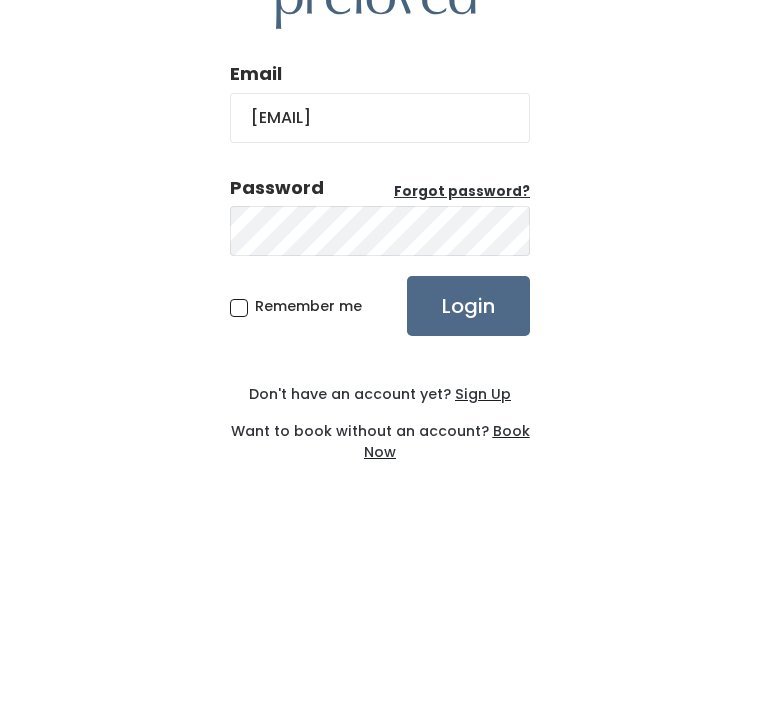type on "[EMAIL]" 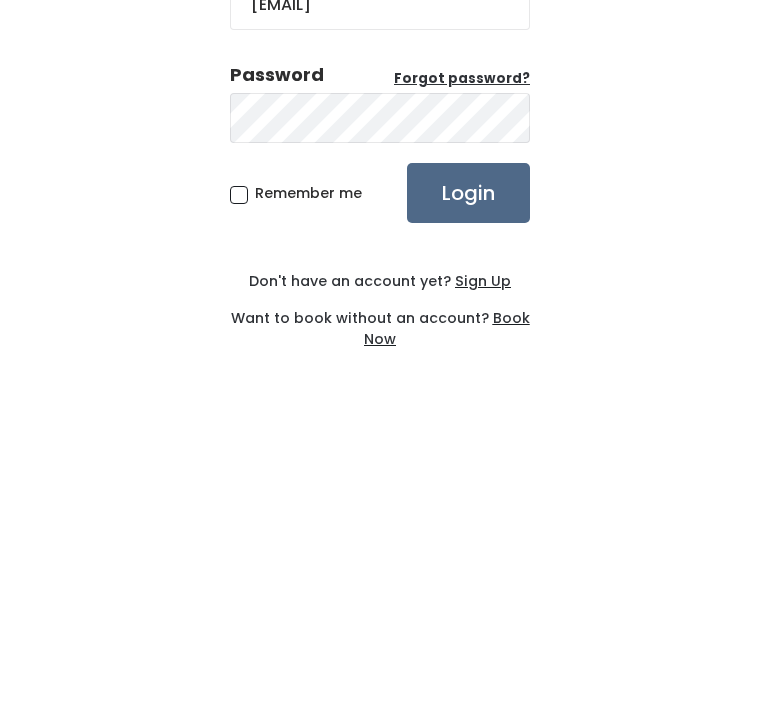 click on "Login" at bounding box center [468, 443] 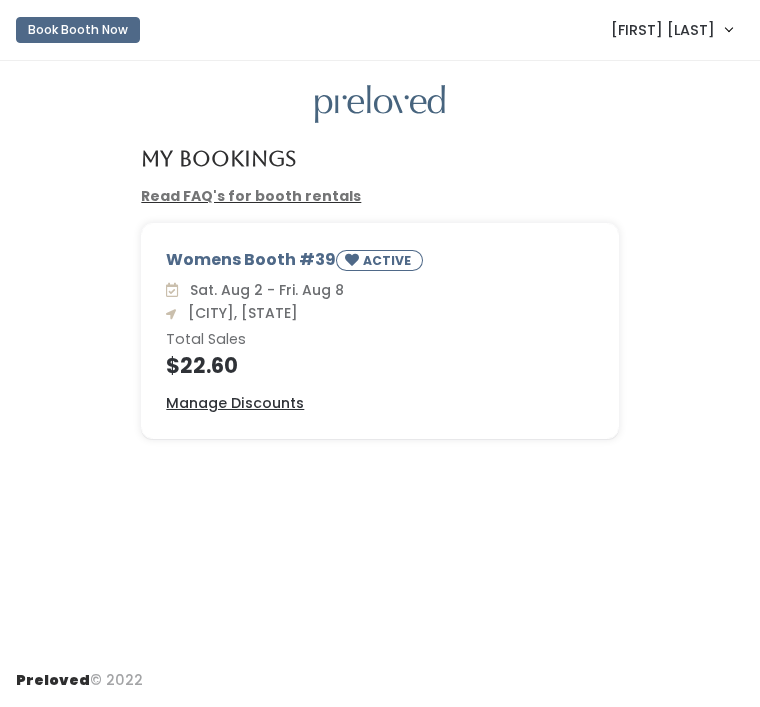 scroll, scrollTop: 0, scrollLeft: 0, axis: both 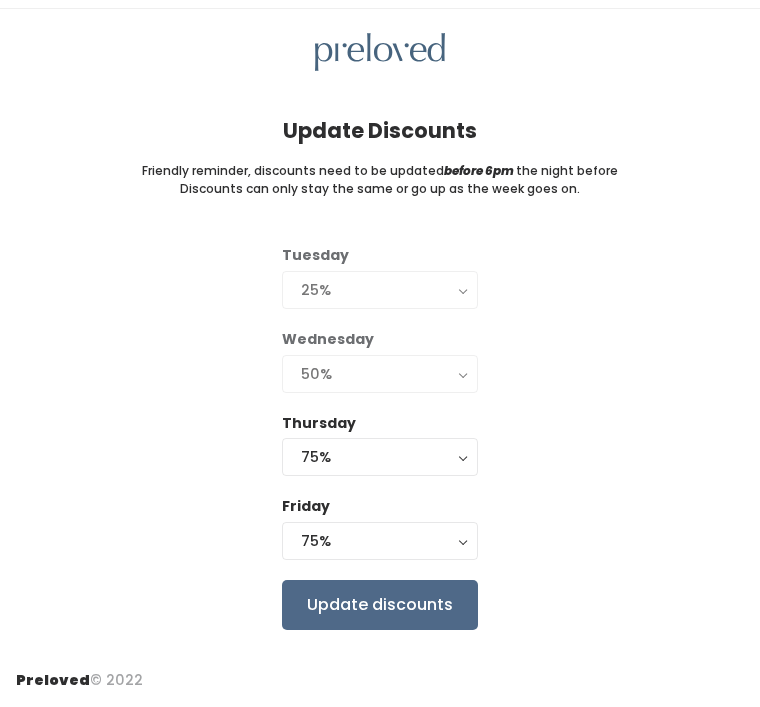 click on "75%" at bounding box center (380, 541) 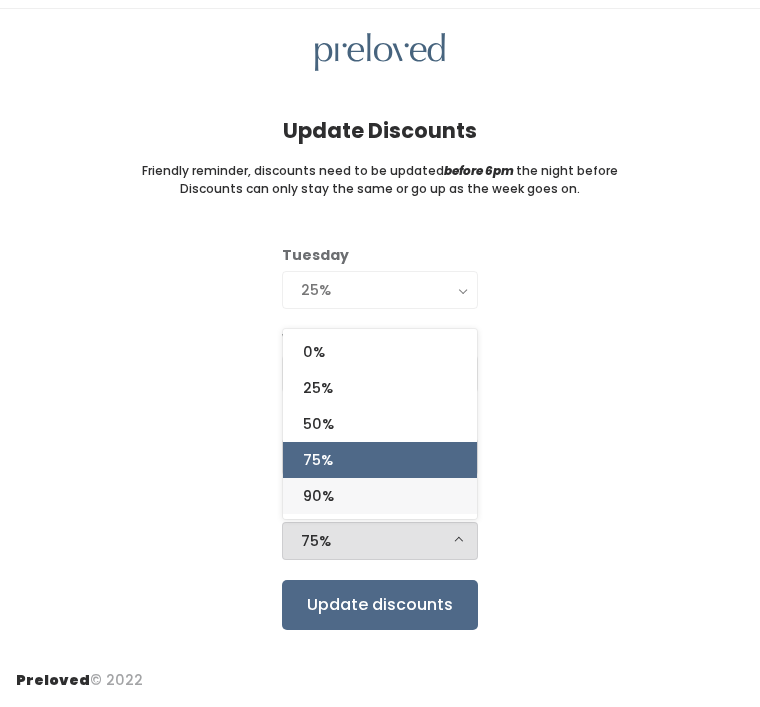click on "90%" at bounding box center [380, 496] 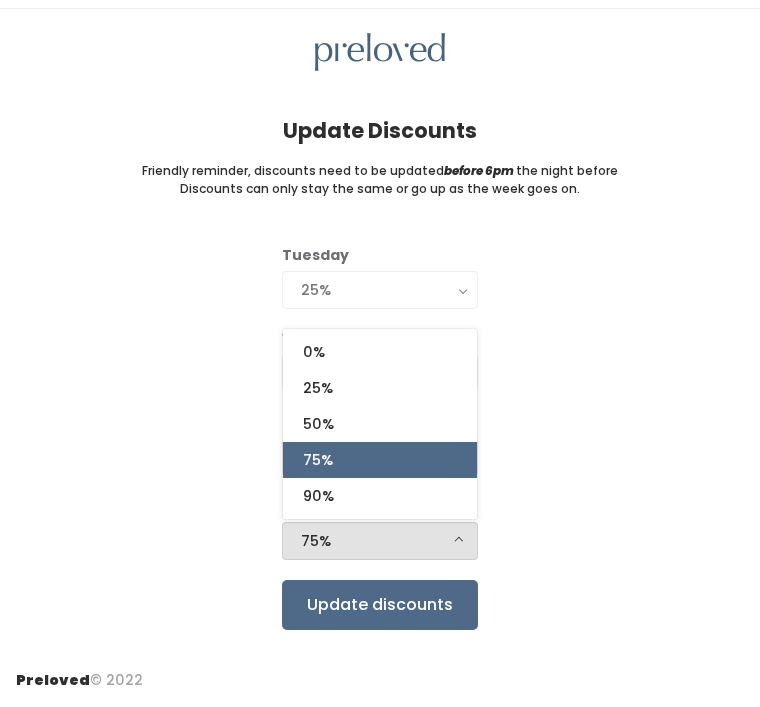 select on "90%" 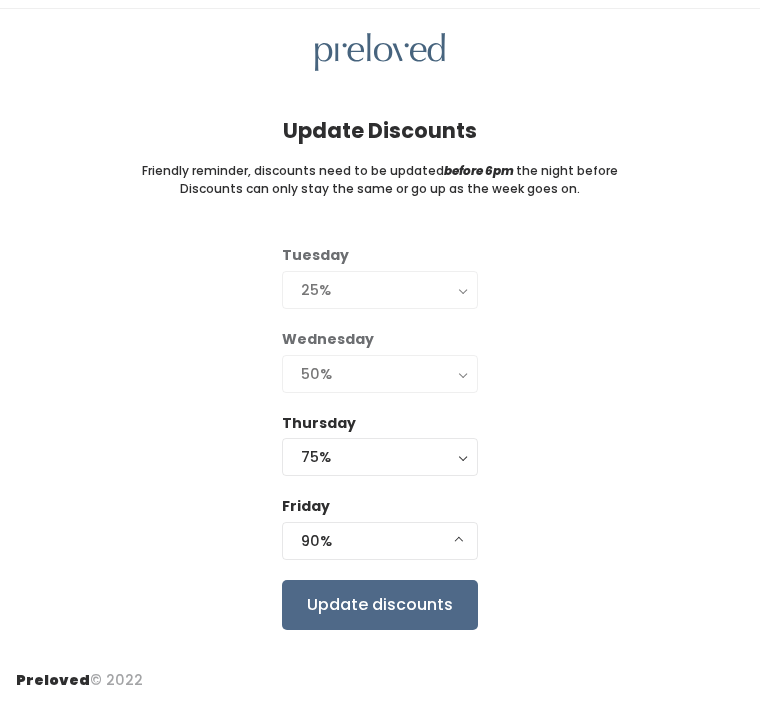 click on "Update discounts" at bounding box center (380, 605) 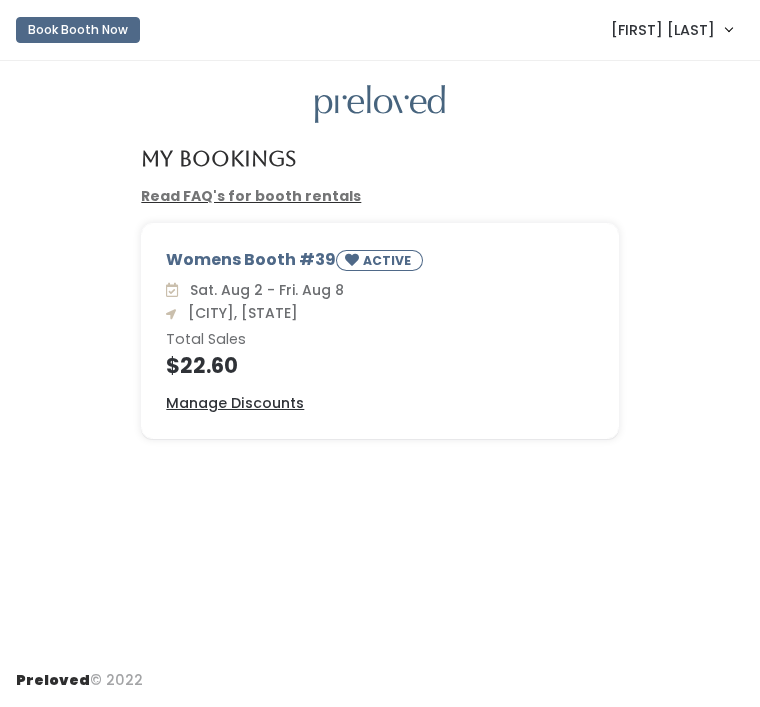 scroll, scrollTop: 0, scrollLeft: 0, axis: both 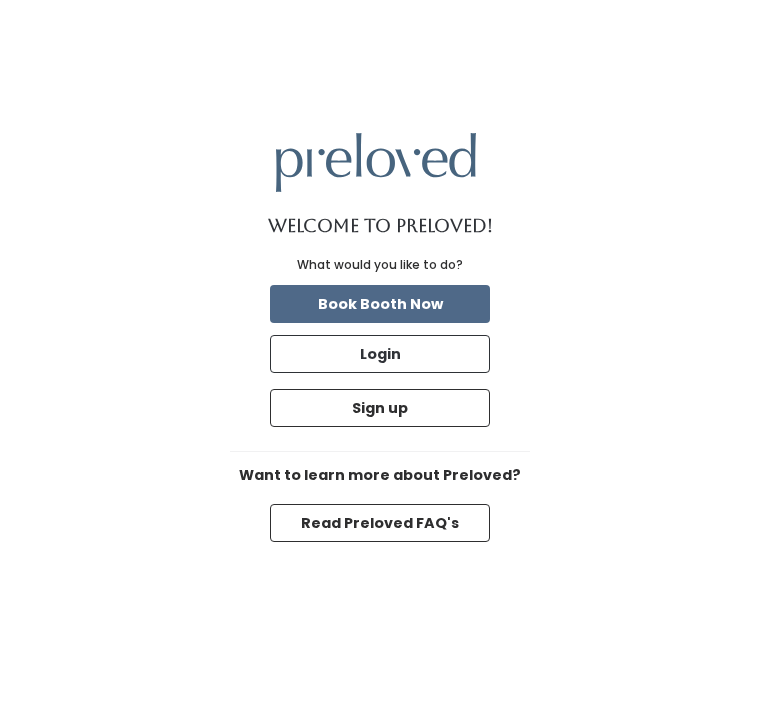 click on "Login" at bounding box center (380, 354) 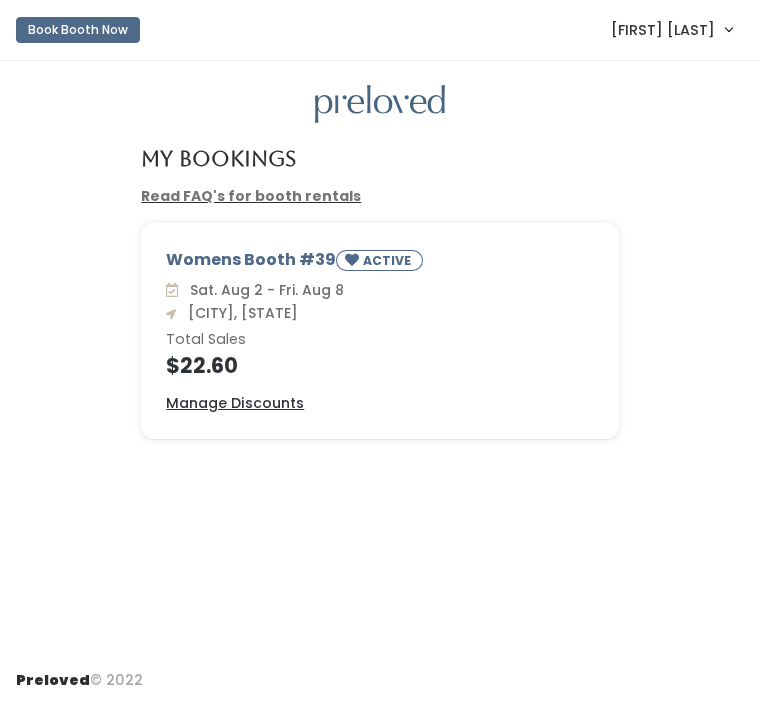 scroll, scrollTop: 0, scrollLeft: 0, axis: both 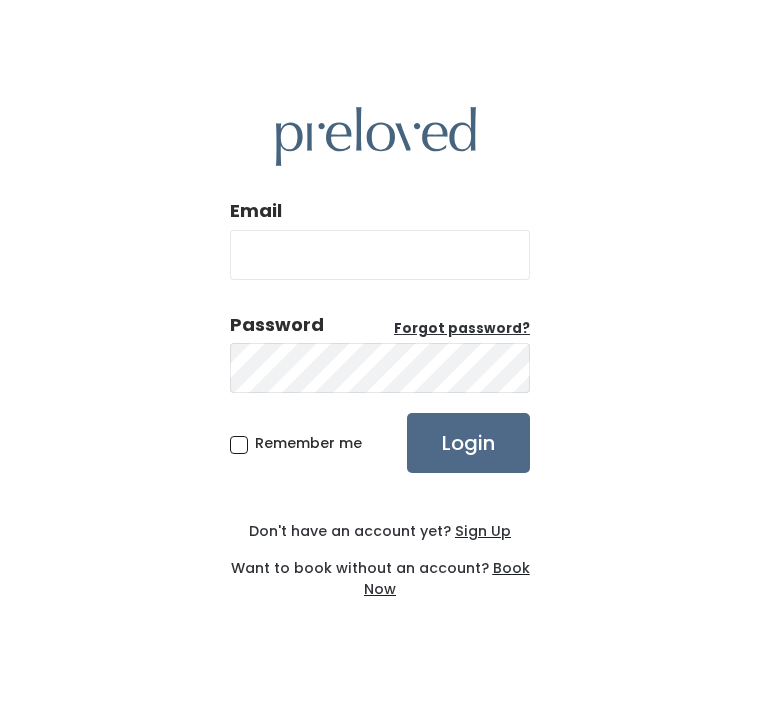 click on "Email" at bounding box center (380, 255) 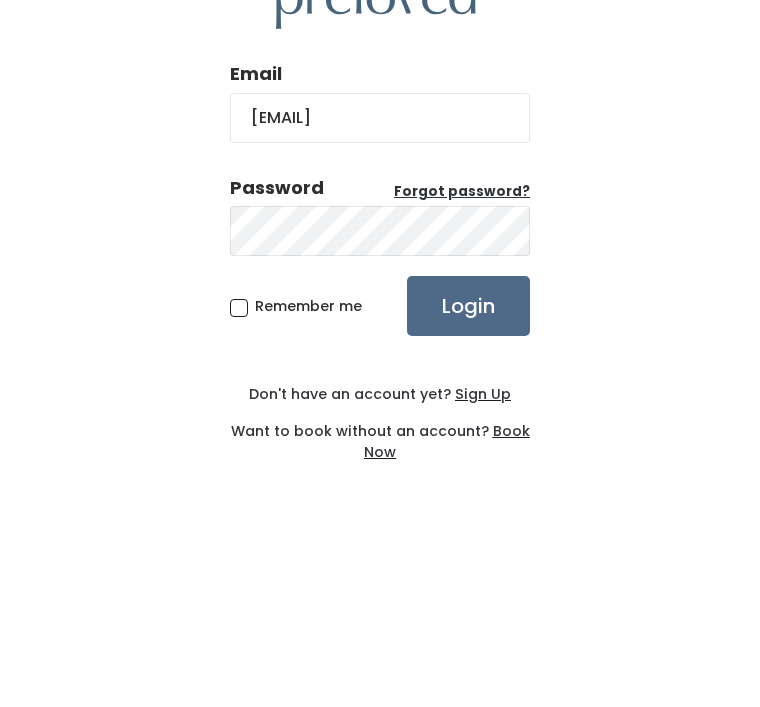 type on "carrieallen8@yahoo.com" 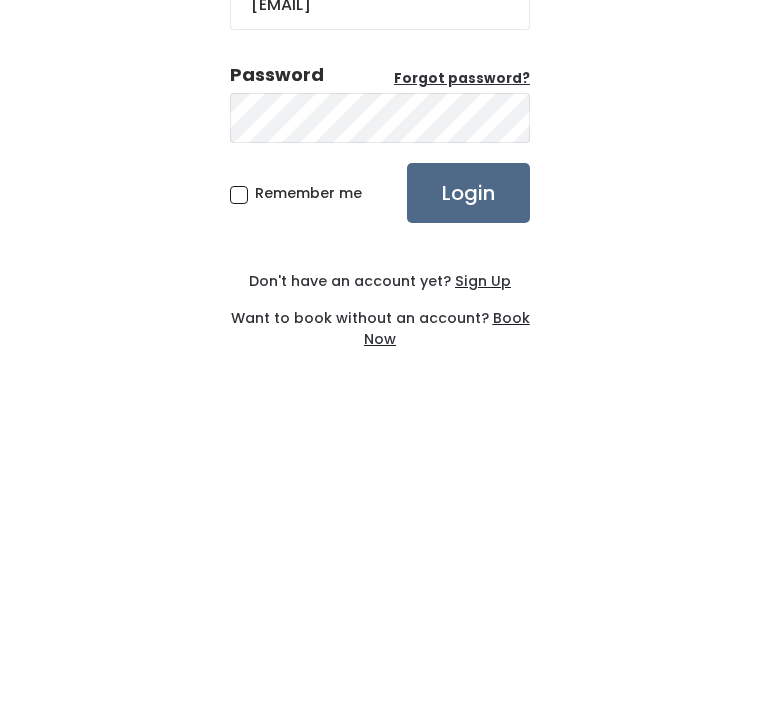 click on "Login" at bounding box center [468, 443] 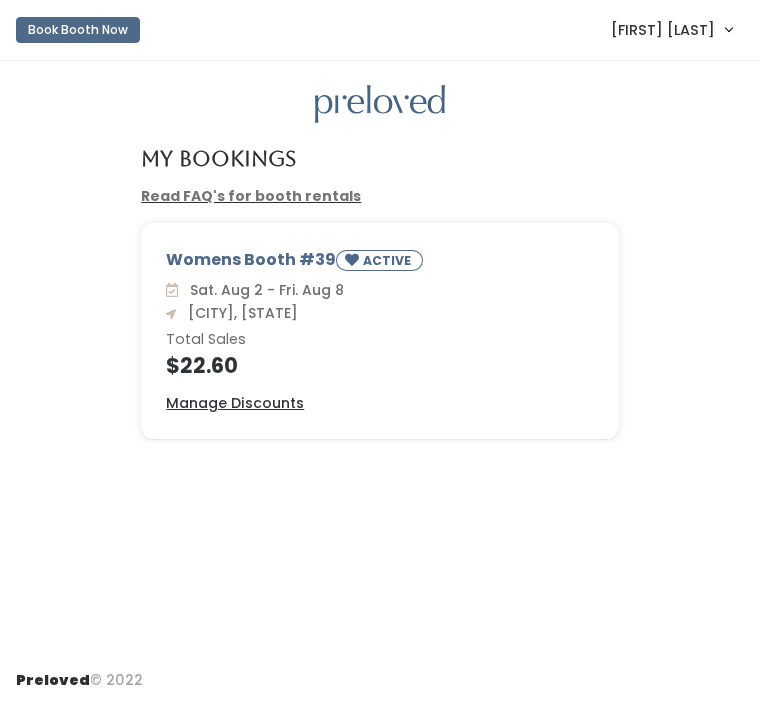 scroll, scrollTop: 0, scrollLeft: 0, axis: both 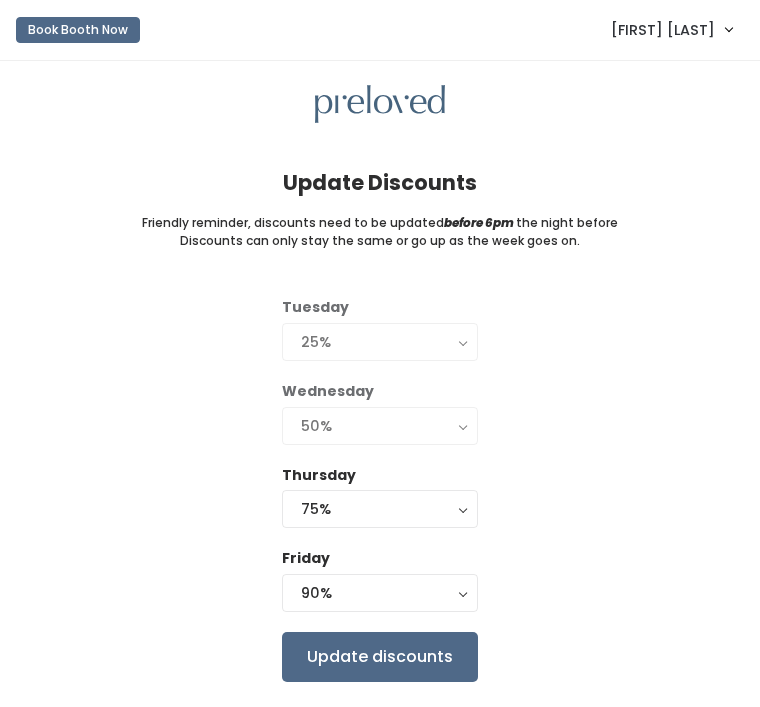 click on "90%" at bounding box center [380, 593] 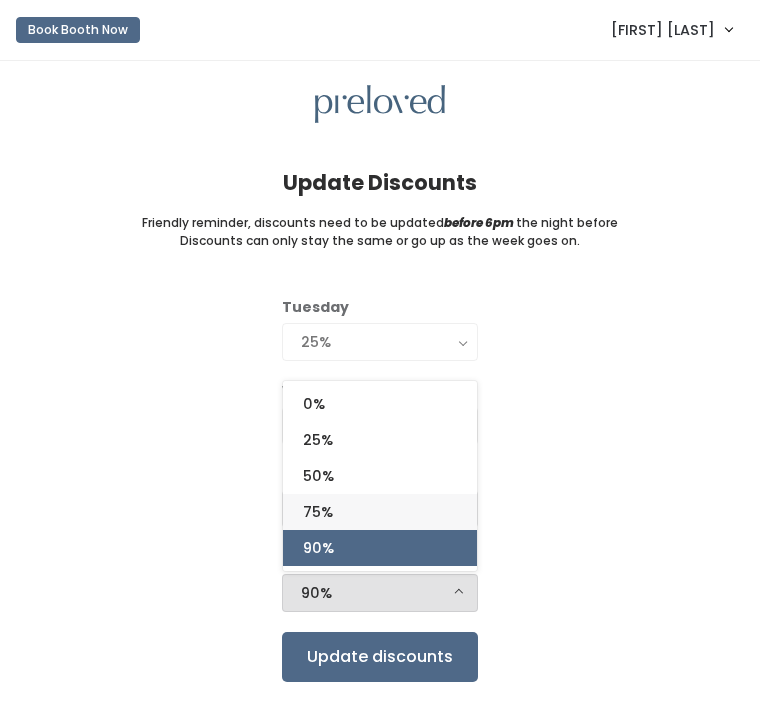 click on "75%" at bounding box center [380, 512] 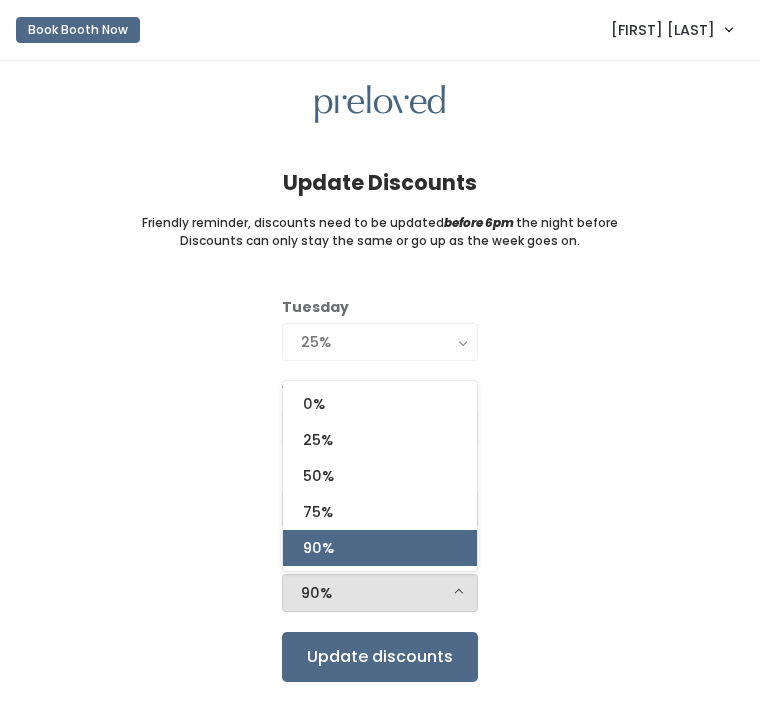 select on "75%" 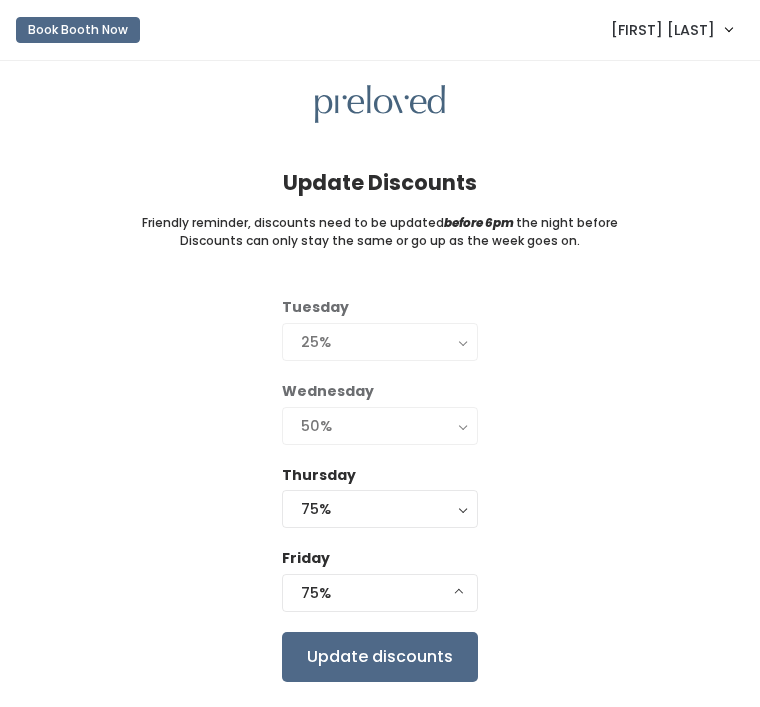 click on "75%" at bounding box center (380, 593) 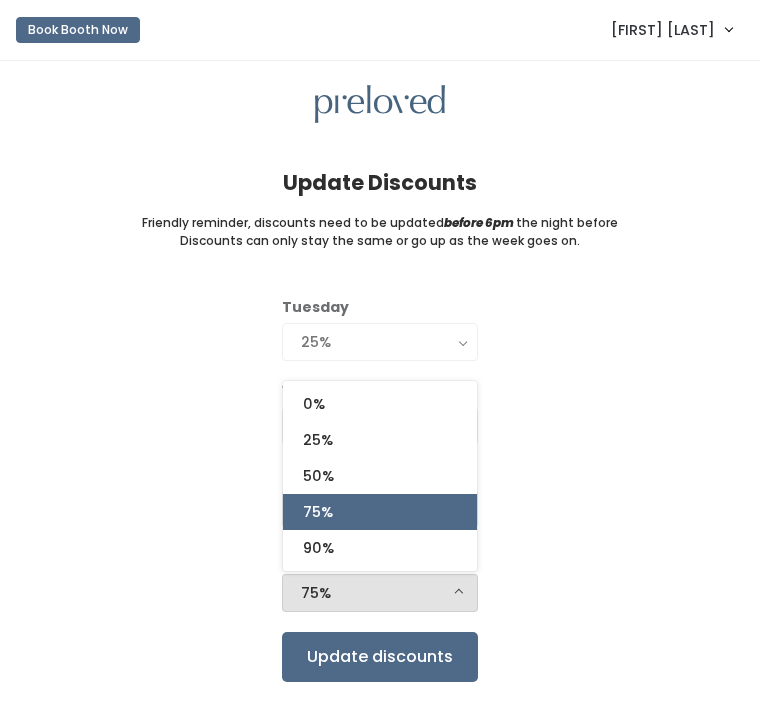 click on "75%" at bounding box center (380, 593) 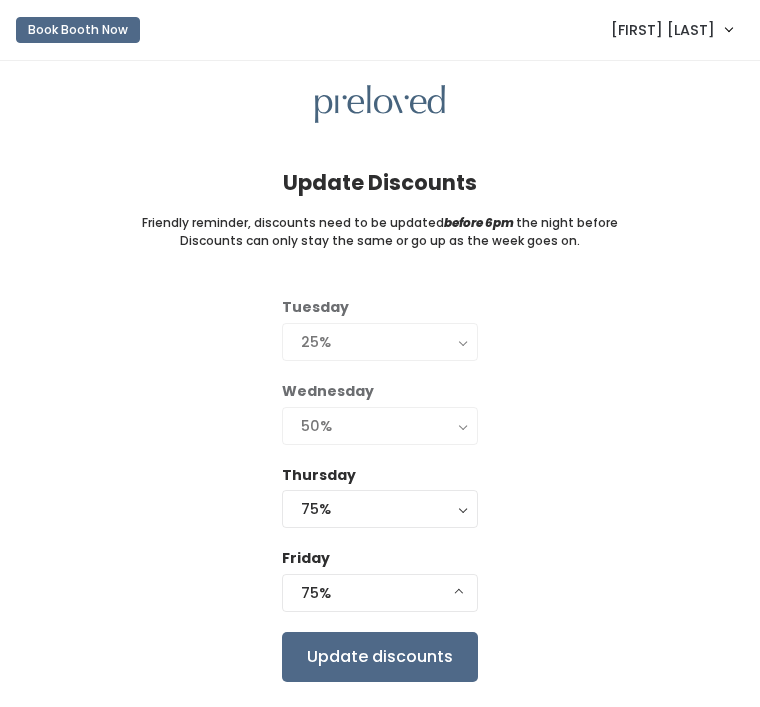 click on "Update discounts" at bounding box center (380, 657) 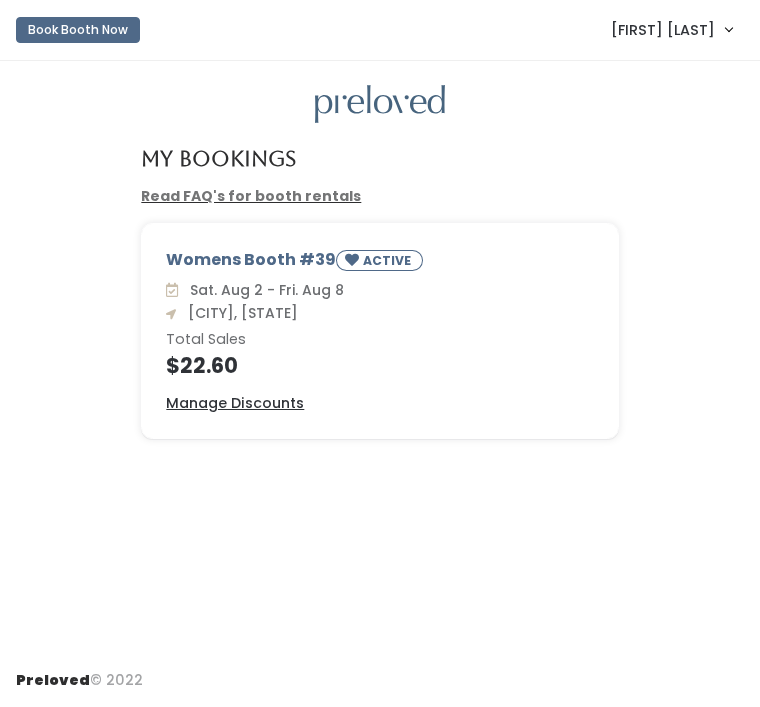scroll, scrollTop: 0, scrollLeft: 0, axis: both 